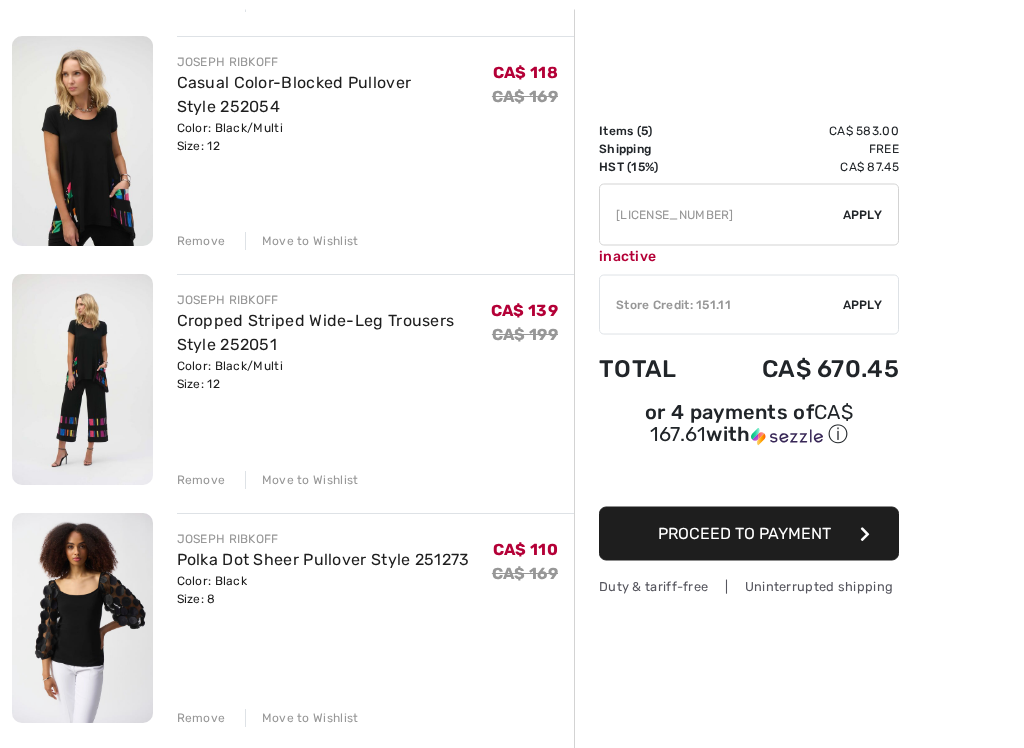 scroll, scrollTop: 465, scrollLeft: 0, axis: vertical 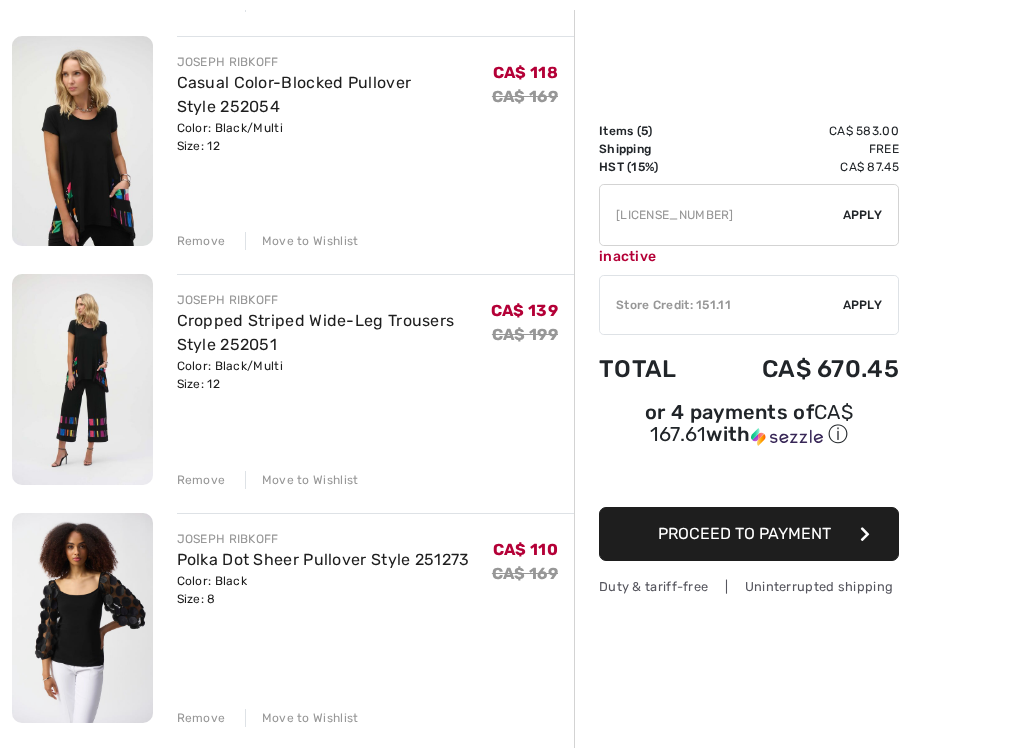 click on "Remove" at bounding box center [201, 480] 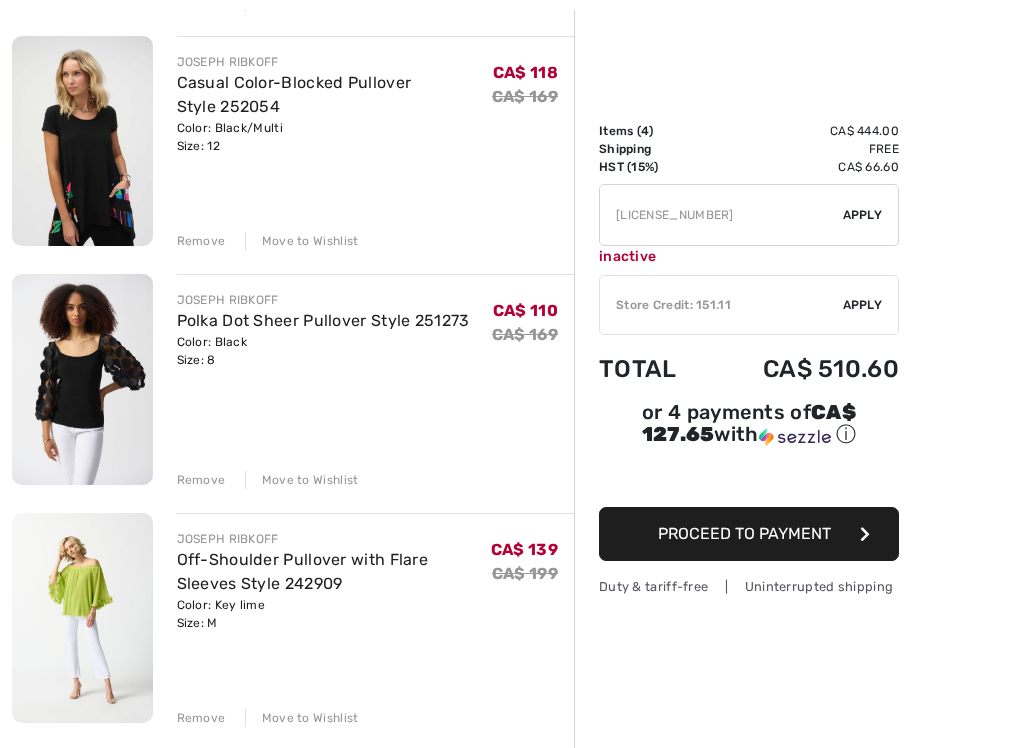click at bounding box center [82, 618] 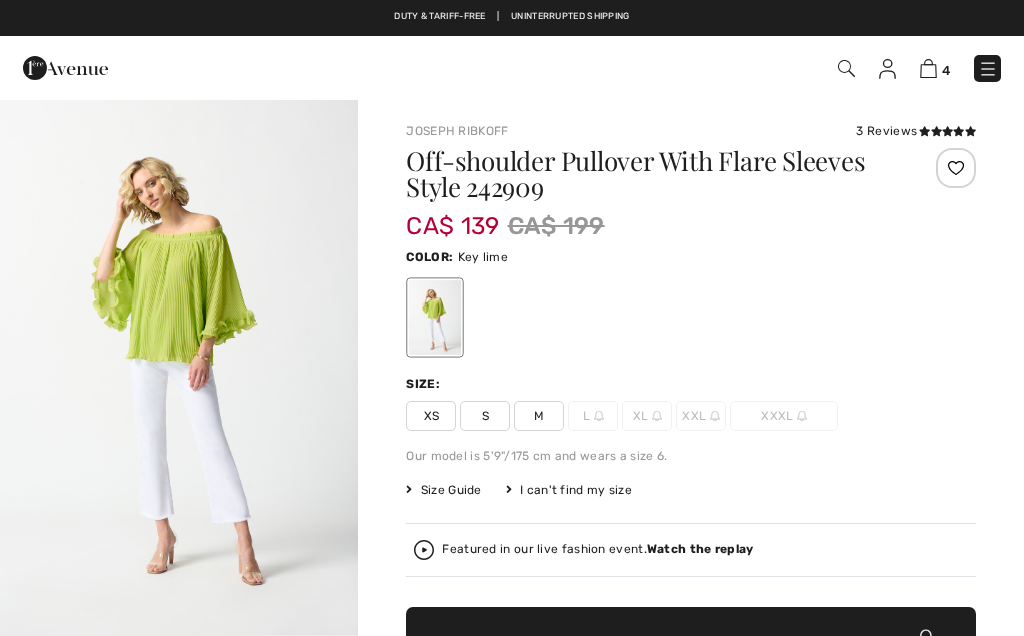 scroll, scrollTop: 0, scrollLeft: 0, axis: both 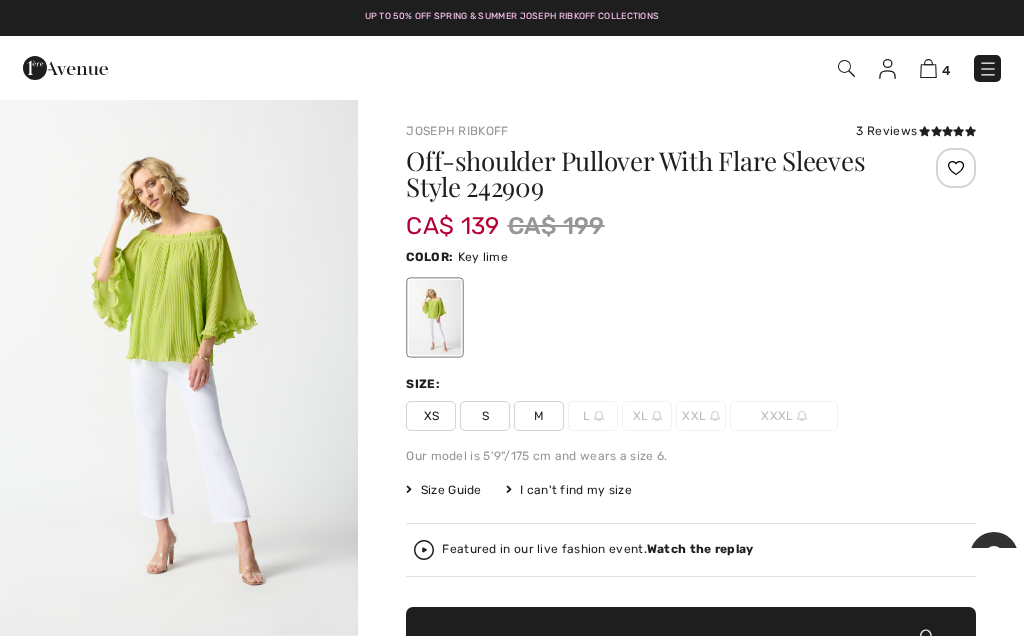 click at bounding box center [928, 68] 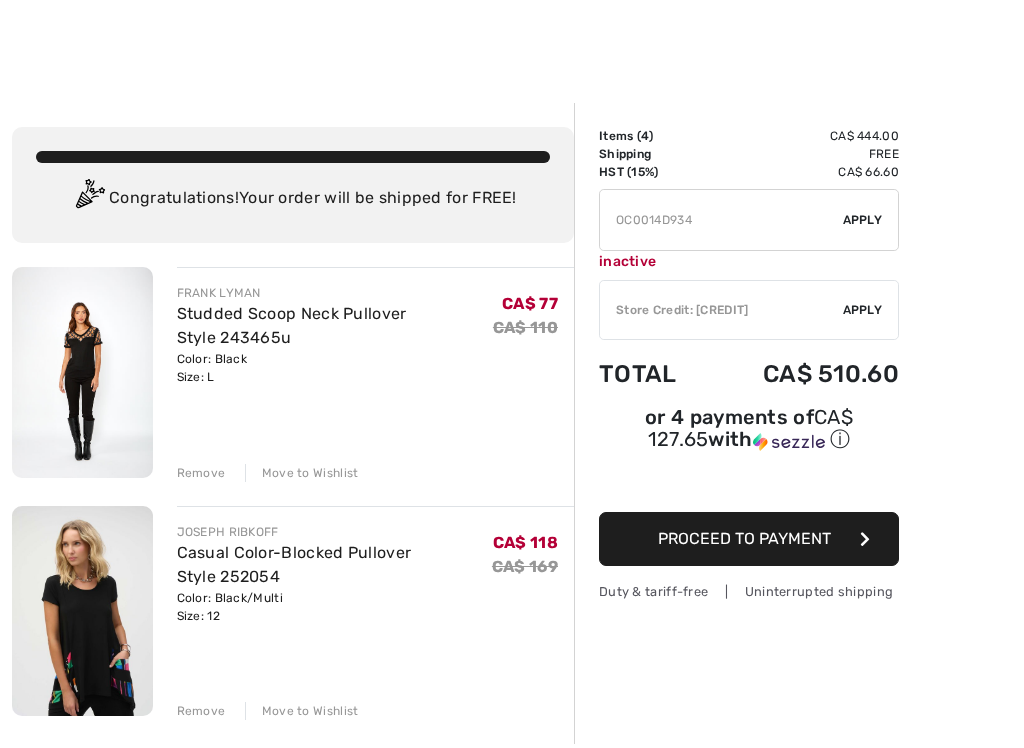 scroll, scrollTop: 179, scrollLeft: 0, axis: vertical 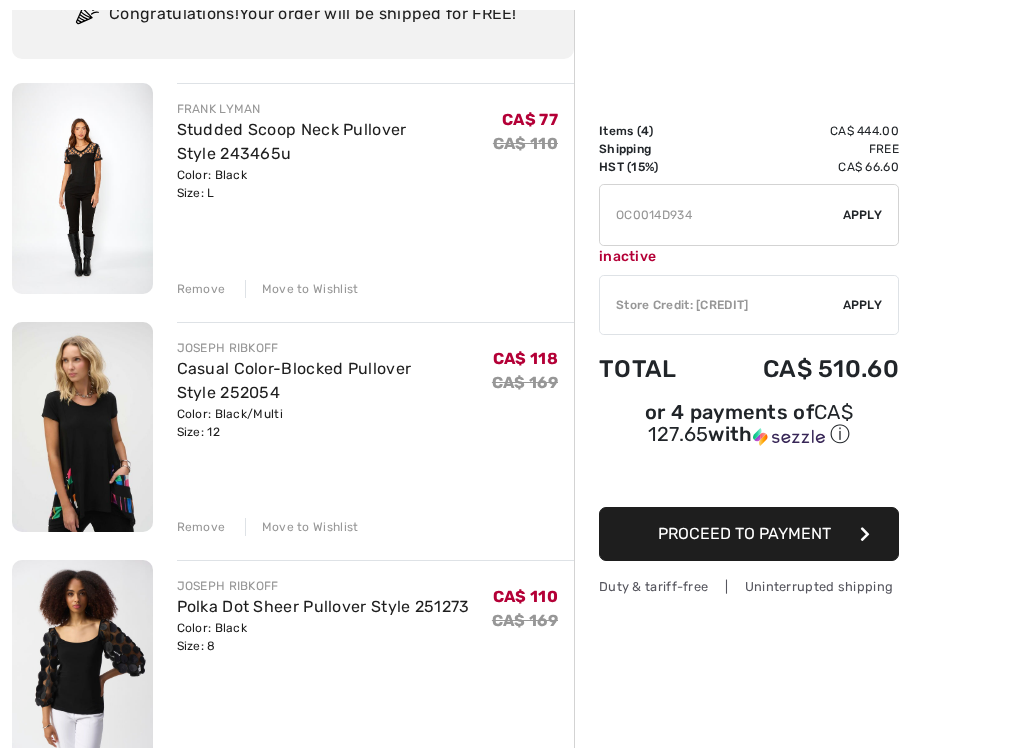 click on "FRANK LYMAN
Studded Scoop Neck Pullover Style 243465u
Color: Black
Size: L
Final Sale
CA$ 77
CA$ 110
CA$ 77
CA$ 110
Remove
Move to Wishlist
JOSEPH RIBKOFF
Final Sale" at bounding box center [293, 813] 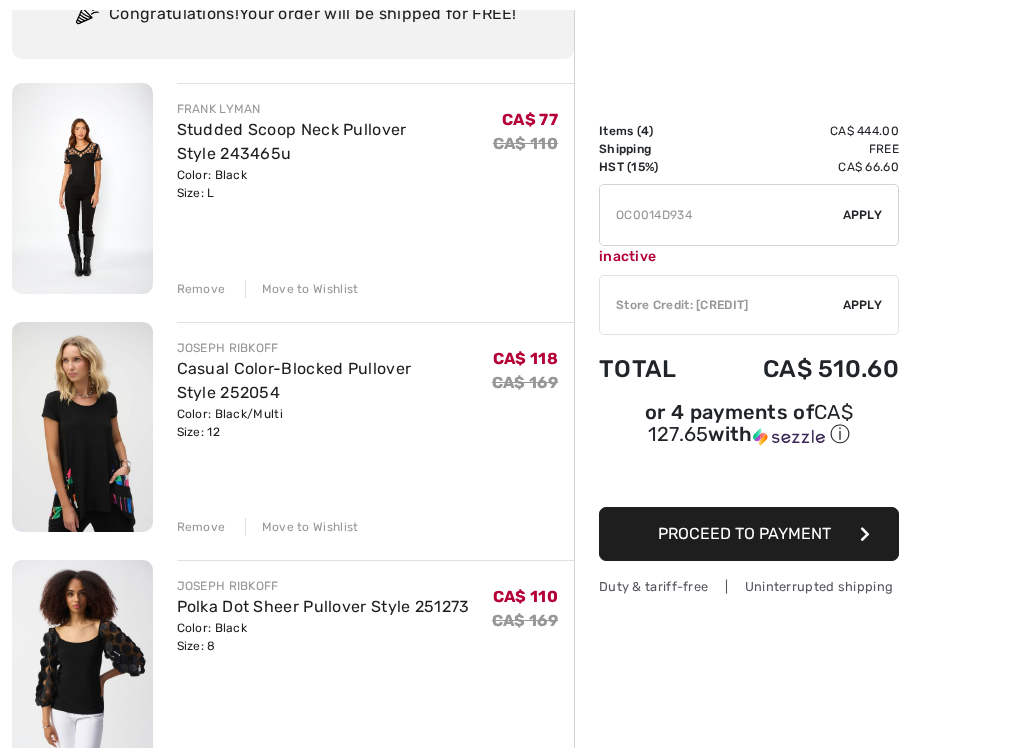 click on "Remove" at bounding box center [201, 527] 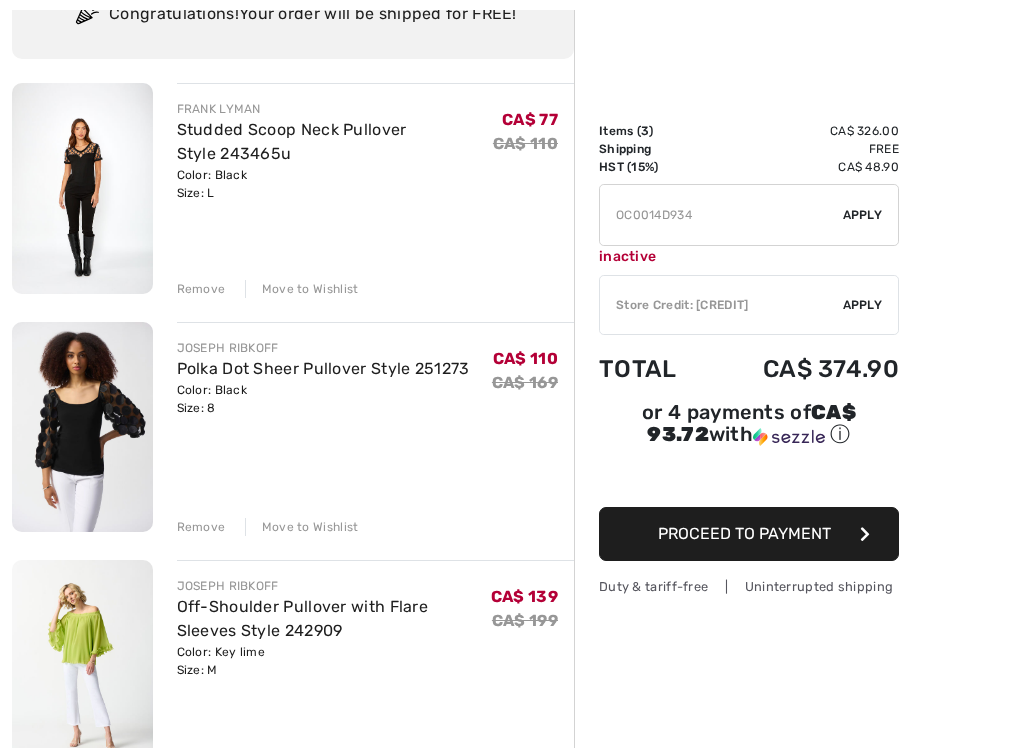 click on "Remove" at bounding box center [201, 527] 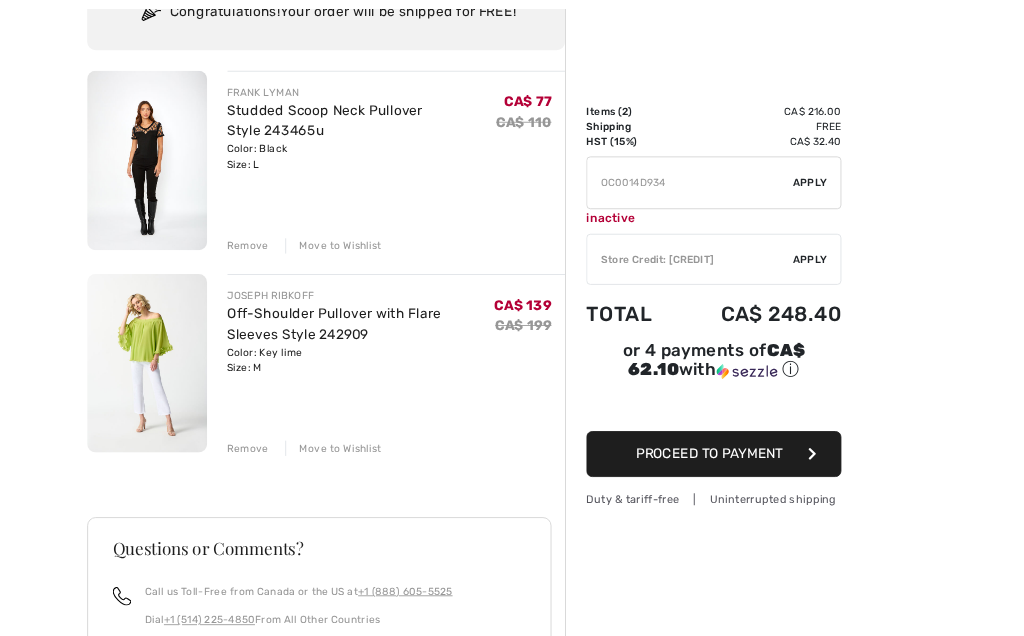 scroll, scrollTop: 0, scrollLeft: 0, axis: both 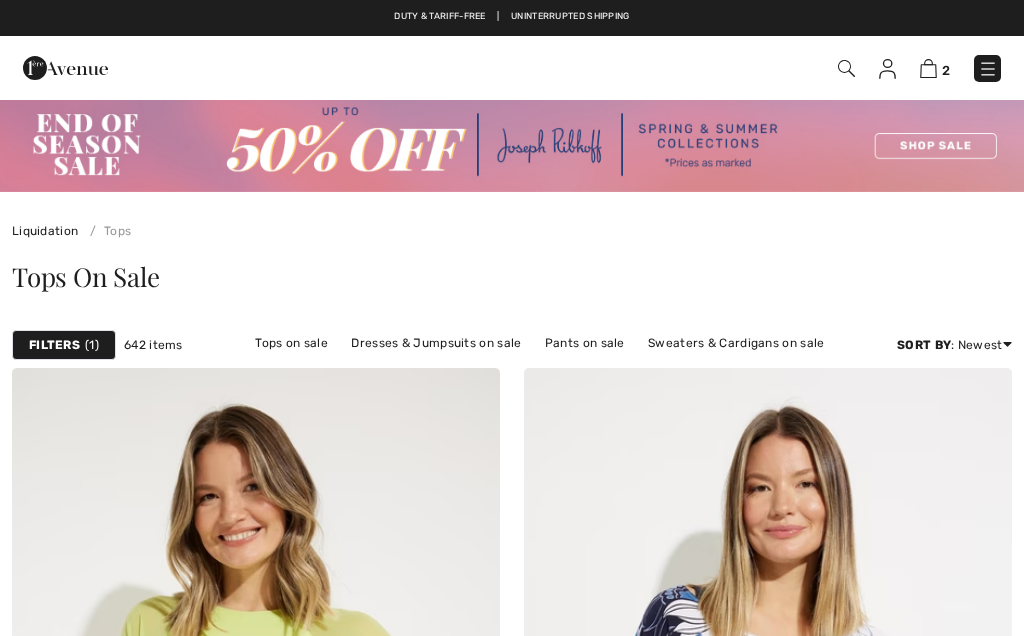 checkbox on "true" 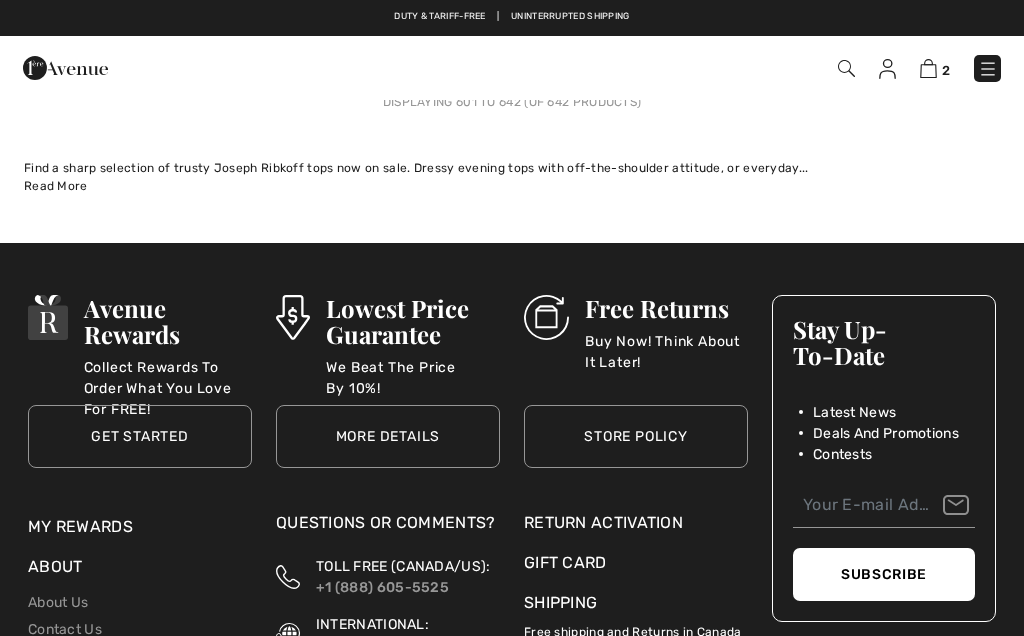 scroll, scrollTop: 0, scrollLeft: 0, axis: both 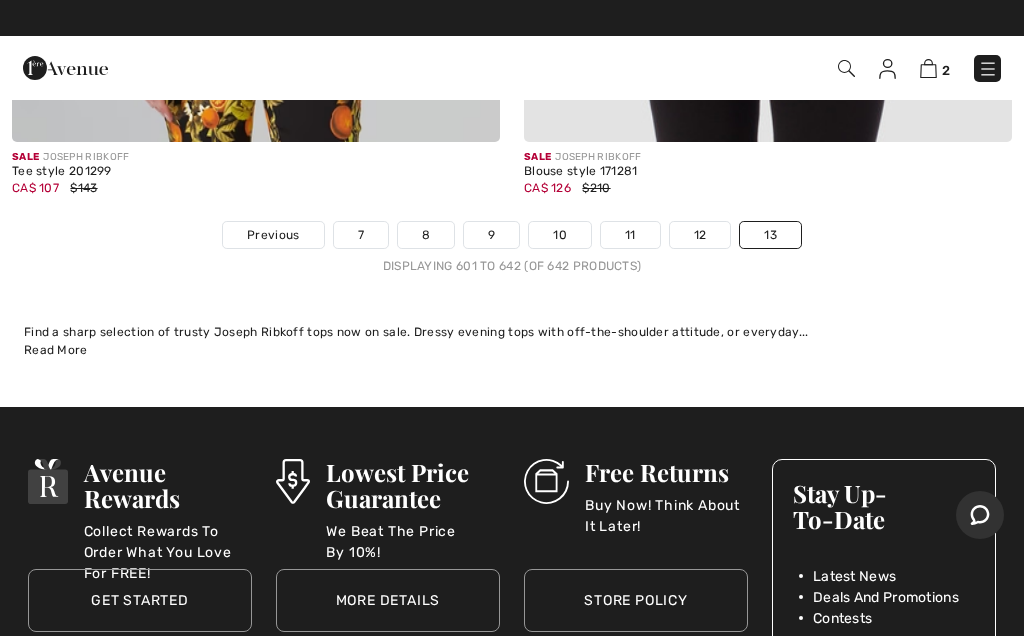 click on "Previous" at bounding box center (273, 235) 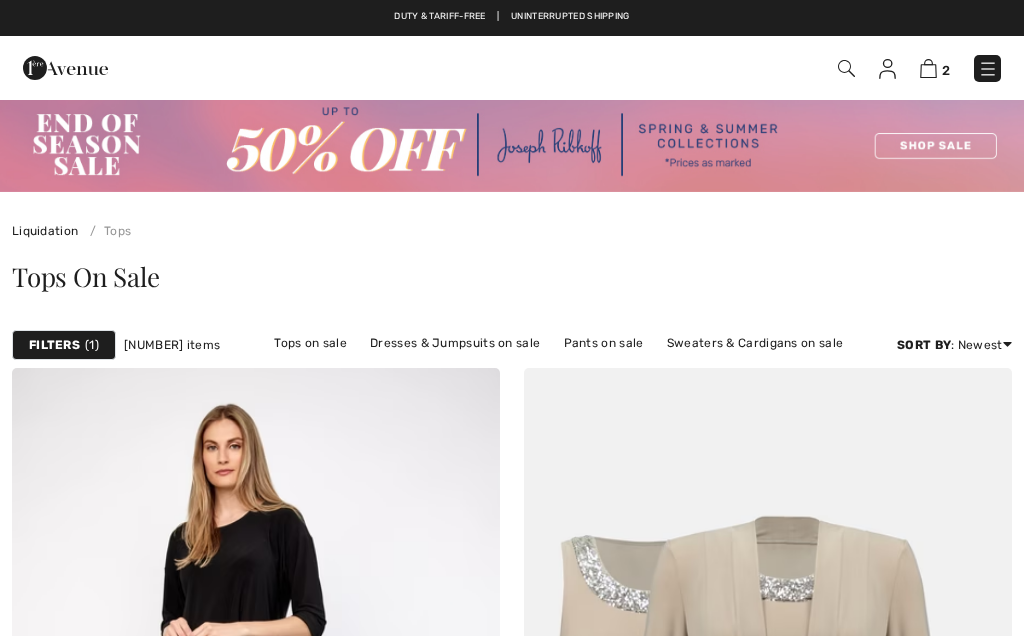 scroll, scrollTop: 0, scrollLeft: 0, axis: both 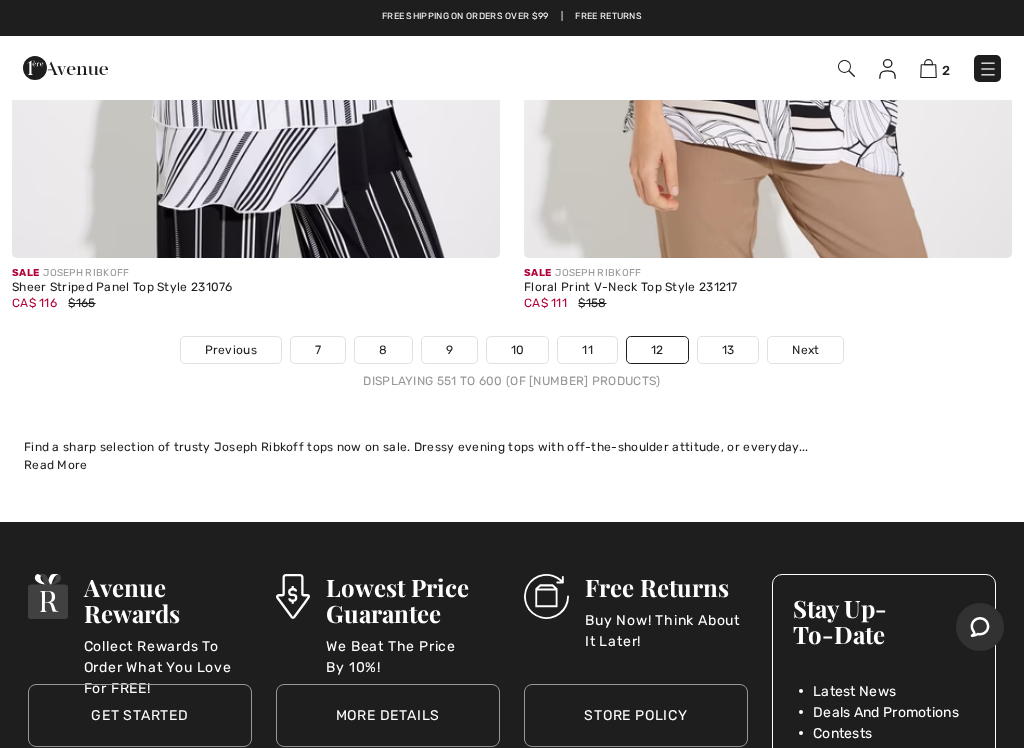 click on "Displaying 551 to 600 (of 642 products)" at bounding box center (512, 381) 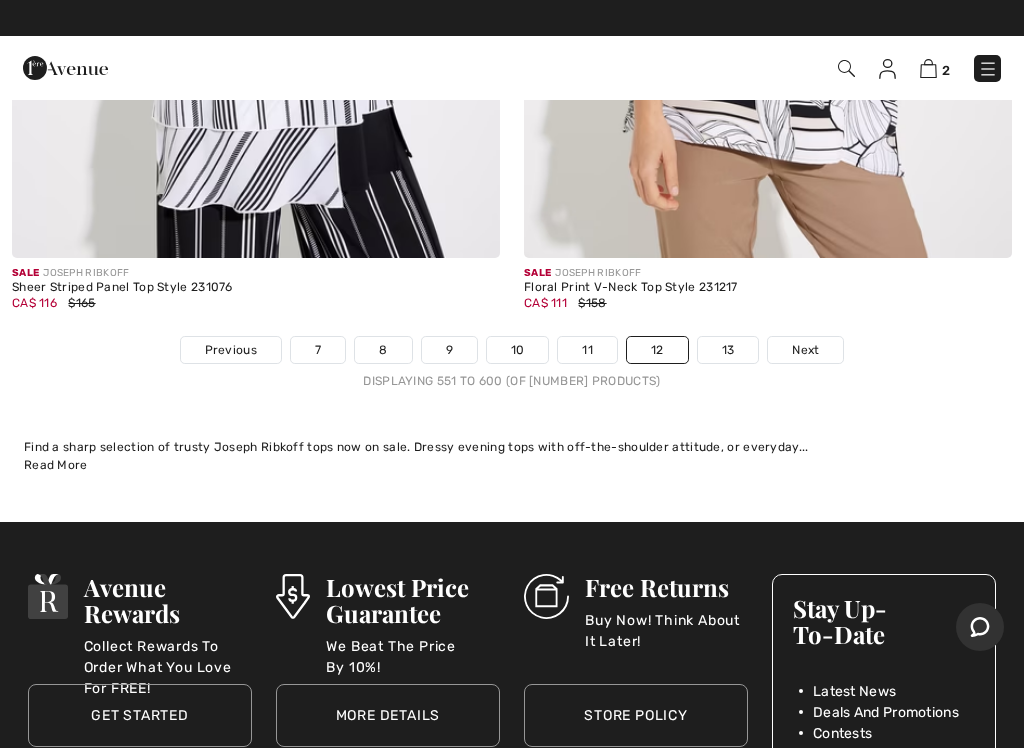click on "Previous" at bounding box center [231, 350] 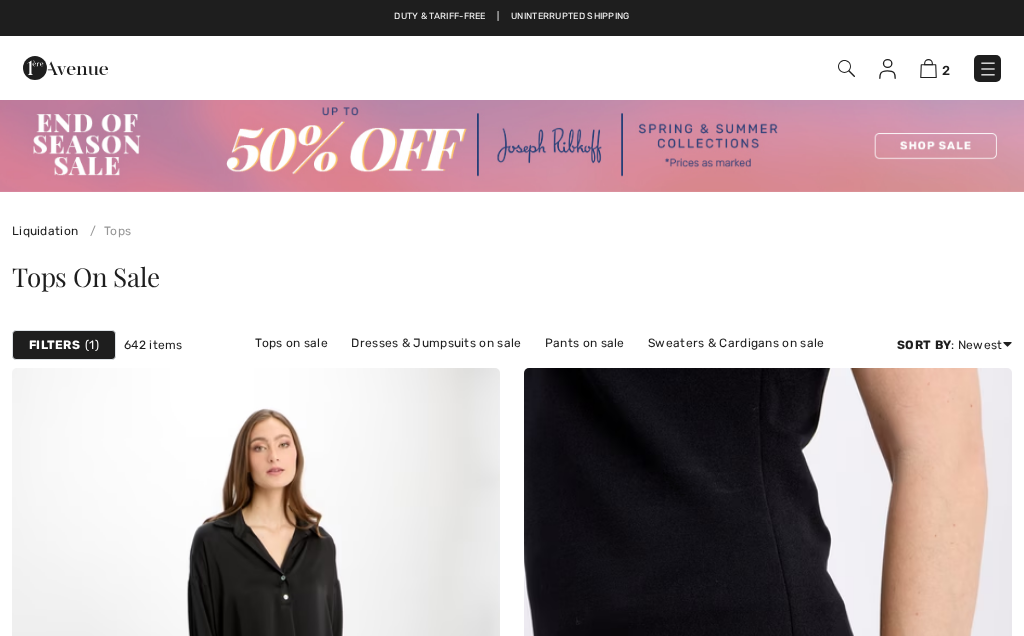 scroll, scrollTop: 0, scrollLeft: 0, axis: both 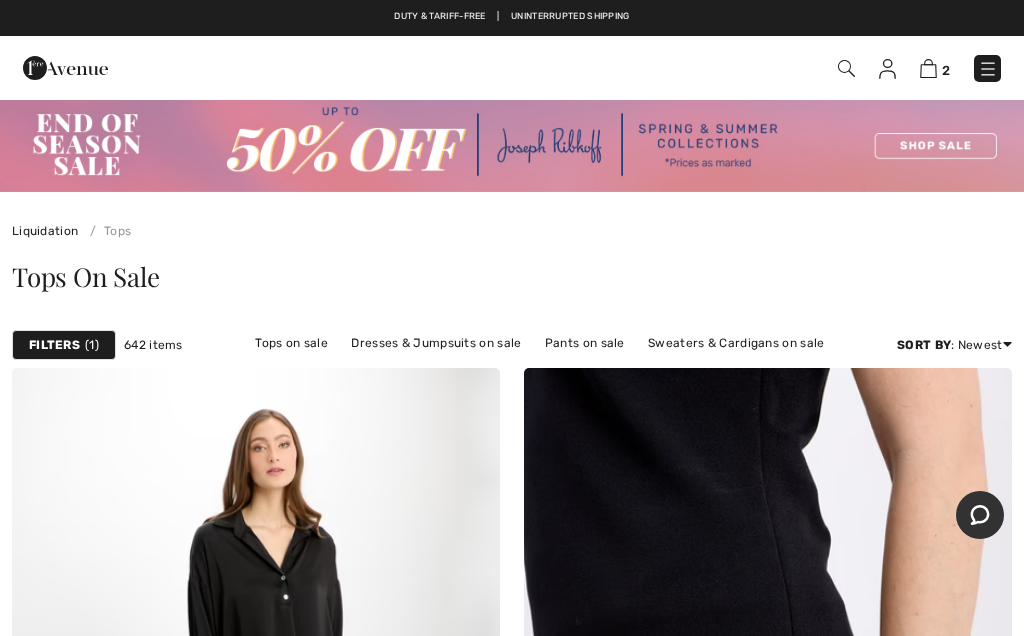 click at bounding box center [988, 69] 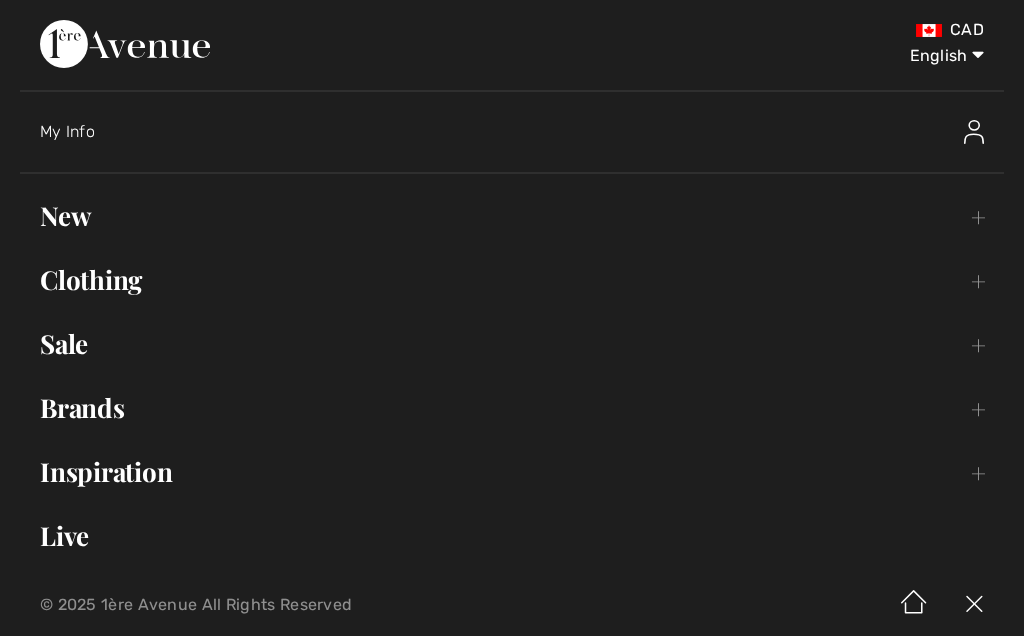 click on "Sale Toggle submenu" at bounding box center [512, 344] 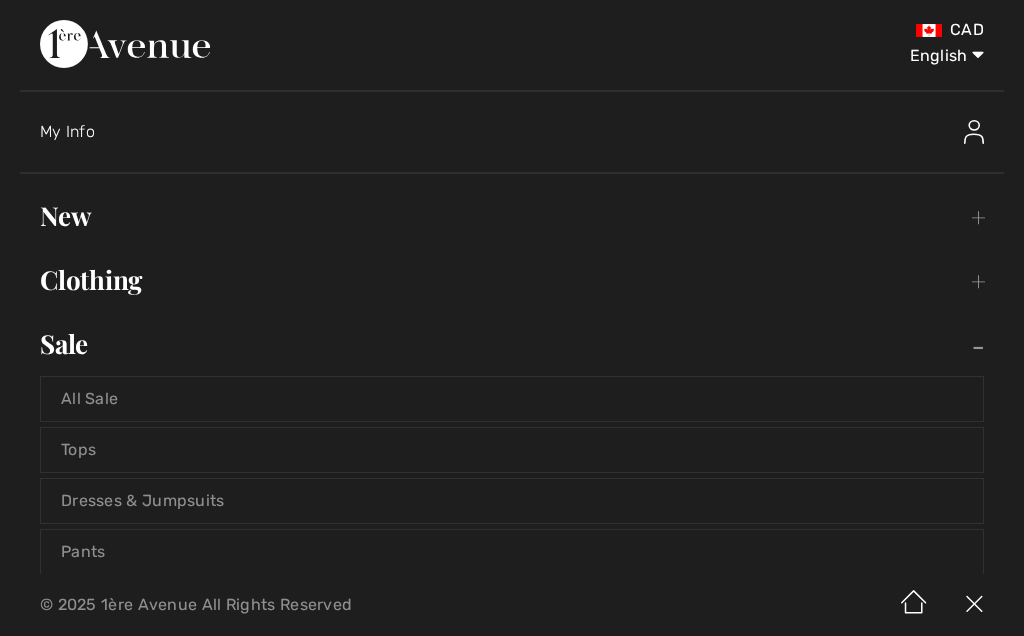click on "Tops" at bounding box center [512, 450] 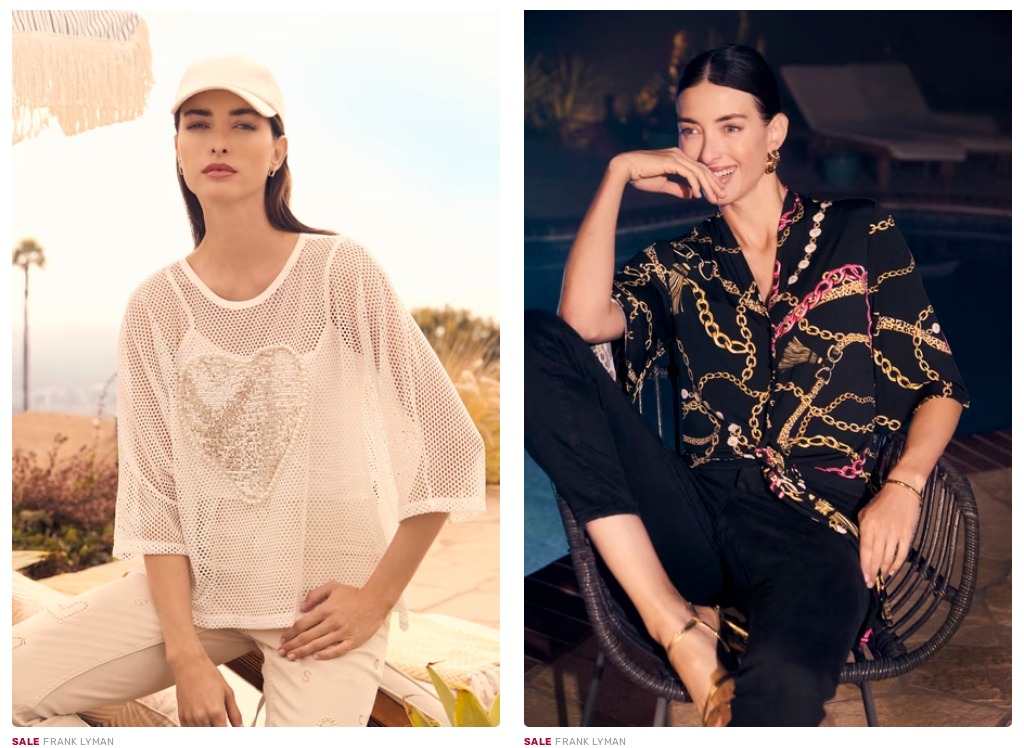 checkbox on "true" 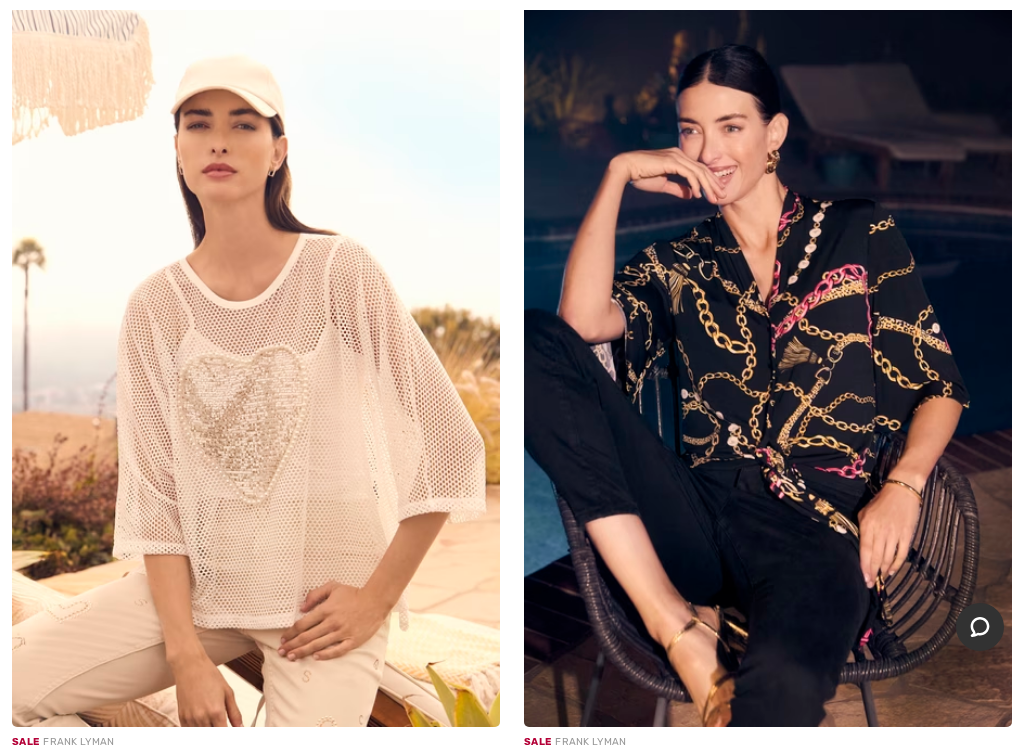 scroll, scrollTop: 0, scrollLeft: 0, axis: both 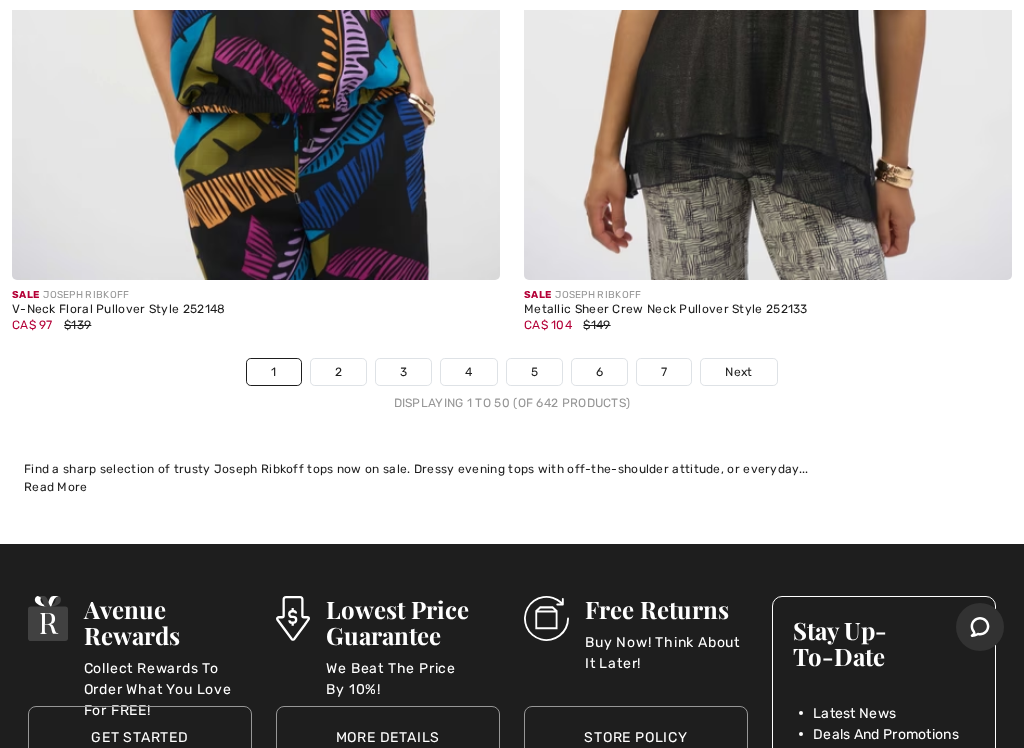 click on "2" at bounding box center [338, 372] 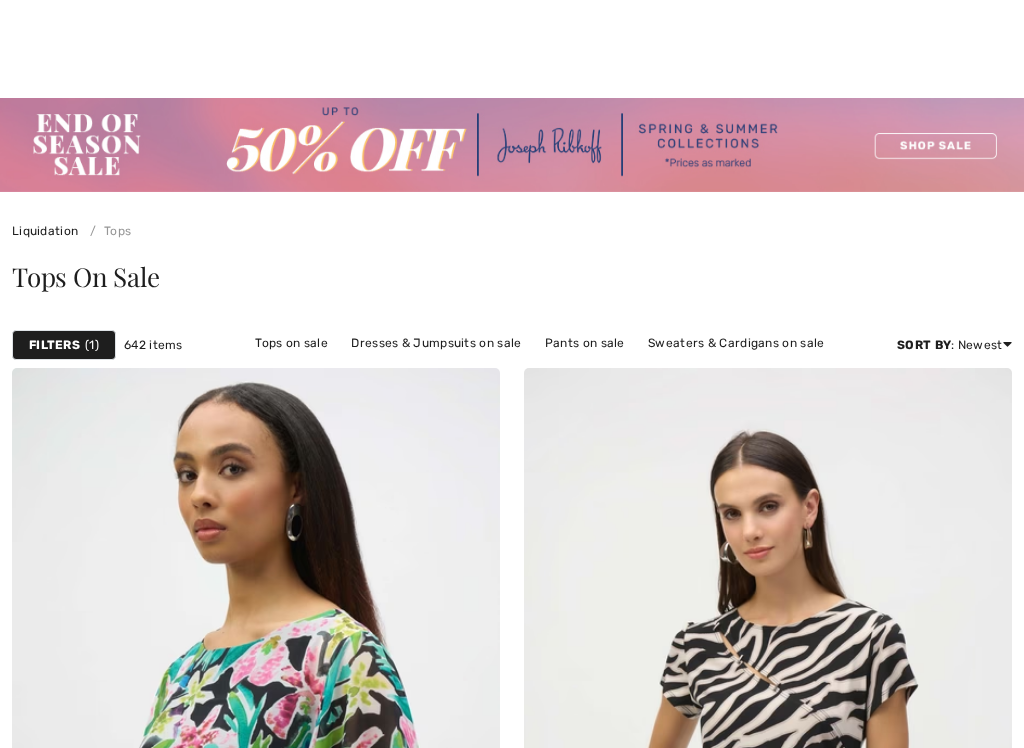 checkbox on "true" 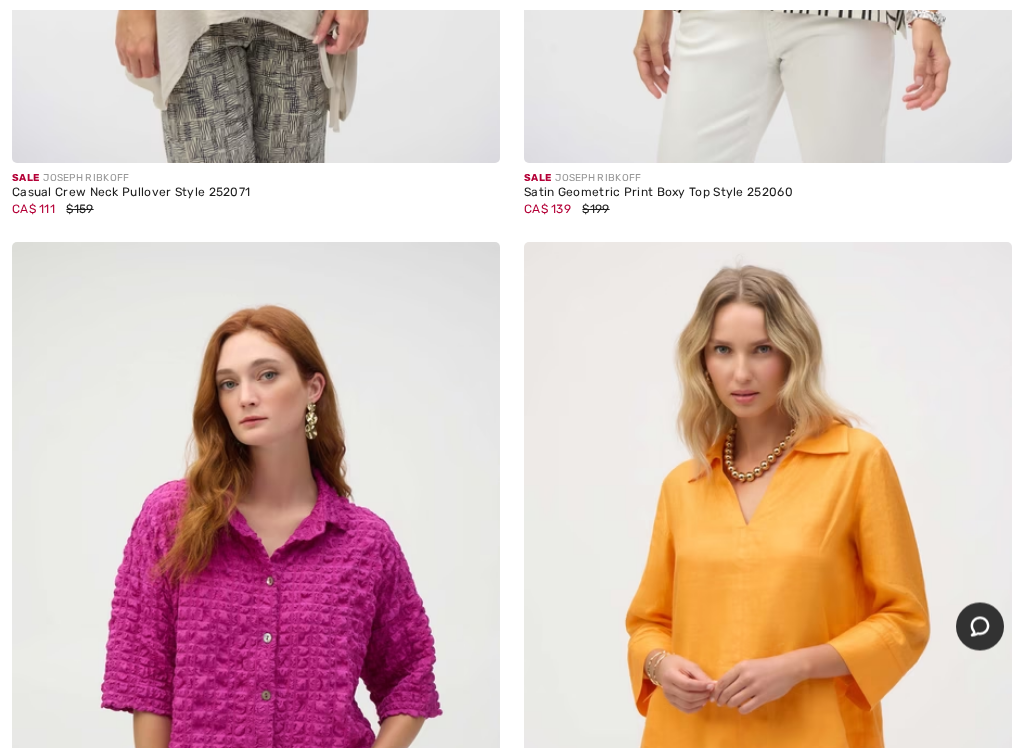scroll, scrollTop: 2673, scrollLeft: 0, axis: vertical 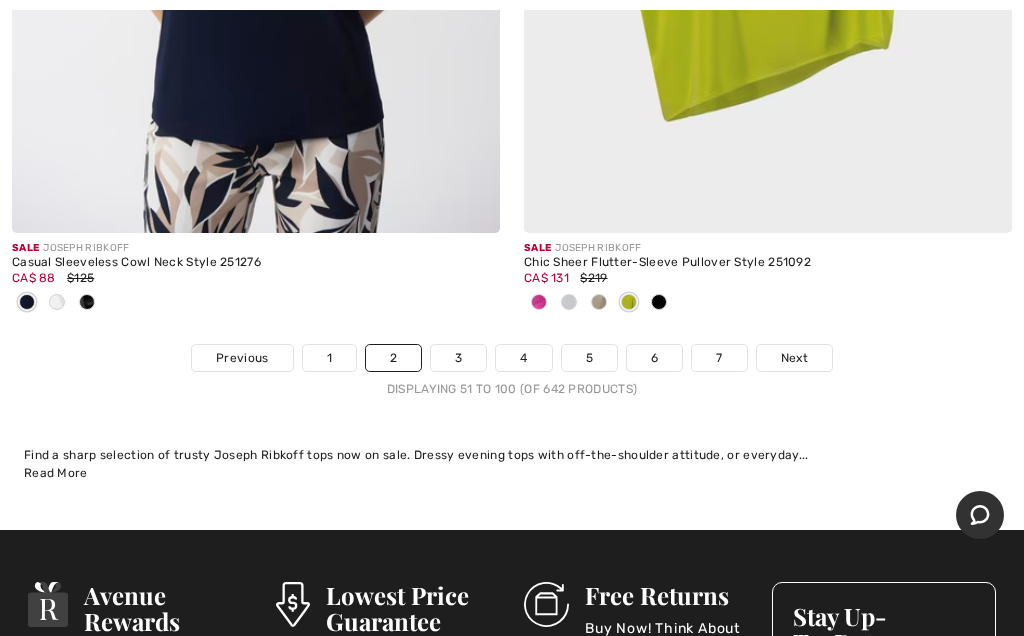 click on "3" at bounding box center [458, 358] 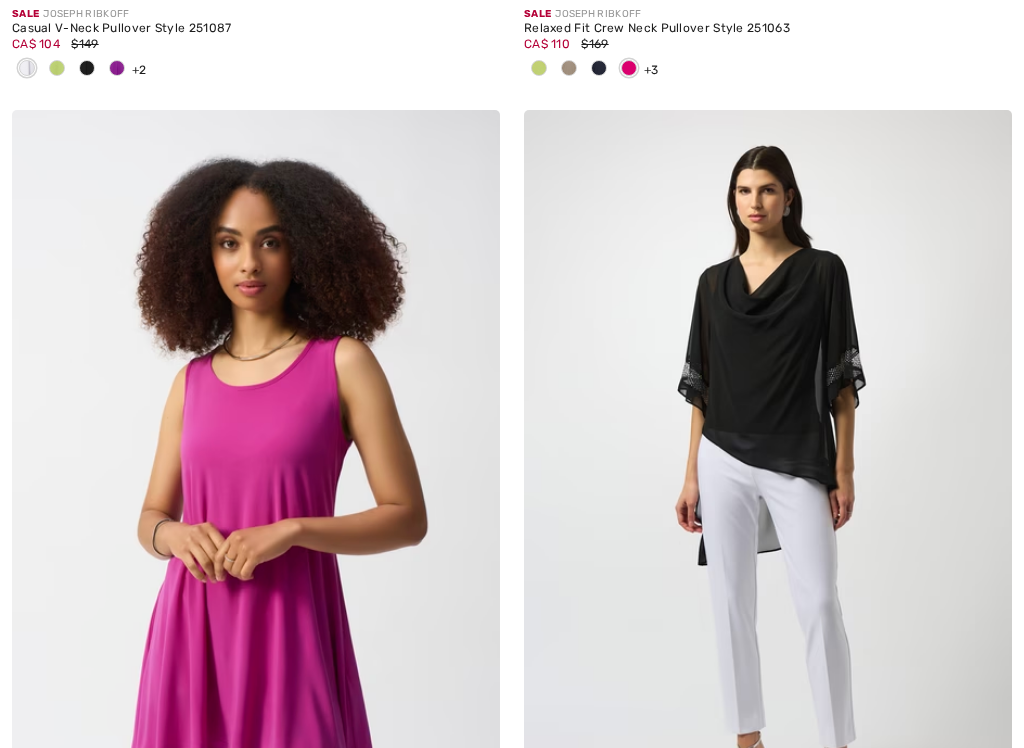 checkbox on "true" 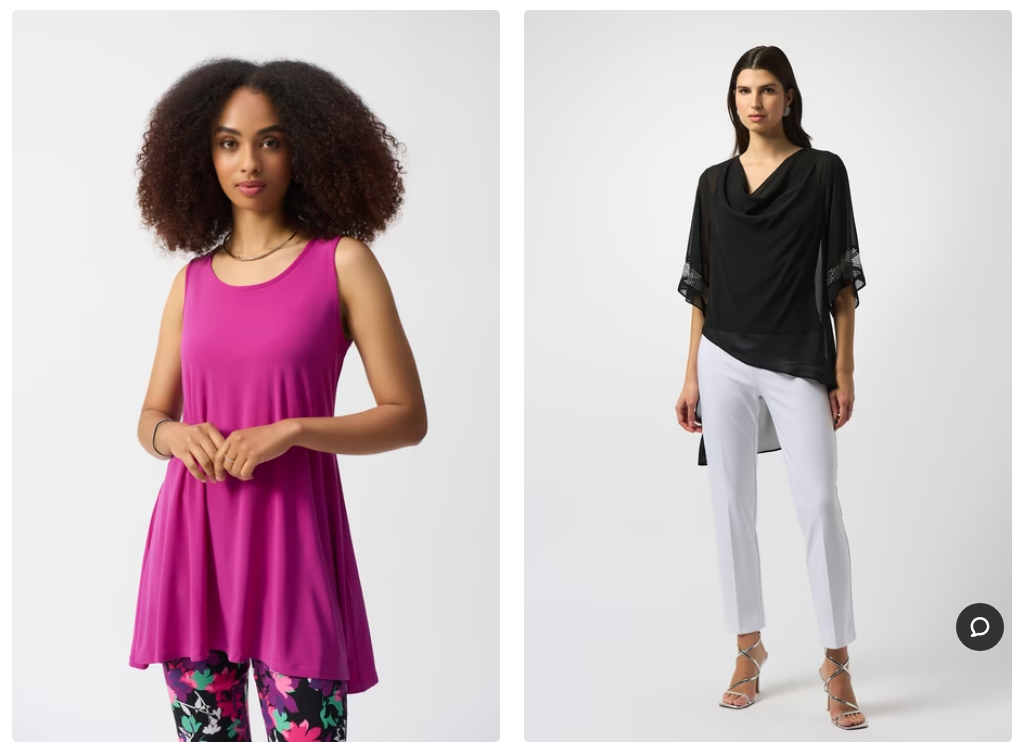 scroll, scrollTop: 2079, scrollLeft: 0, axis: vertical 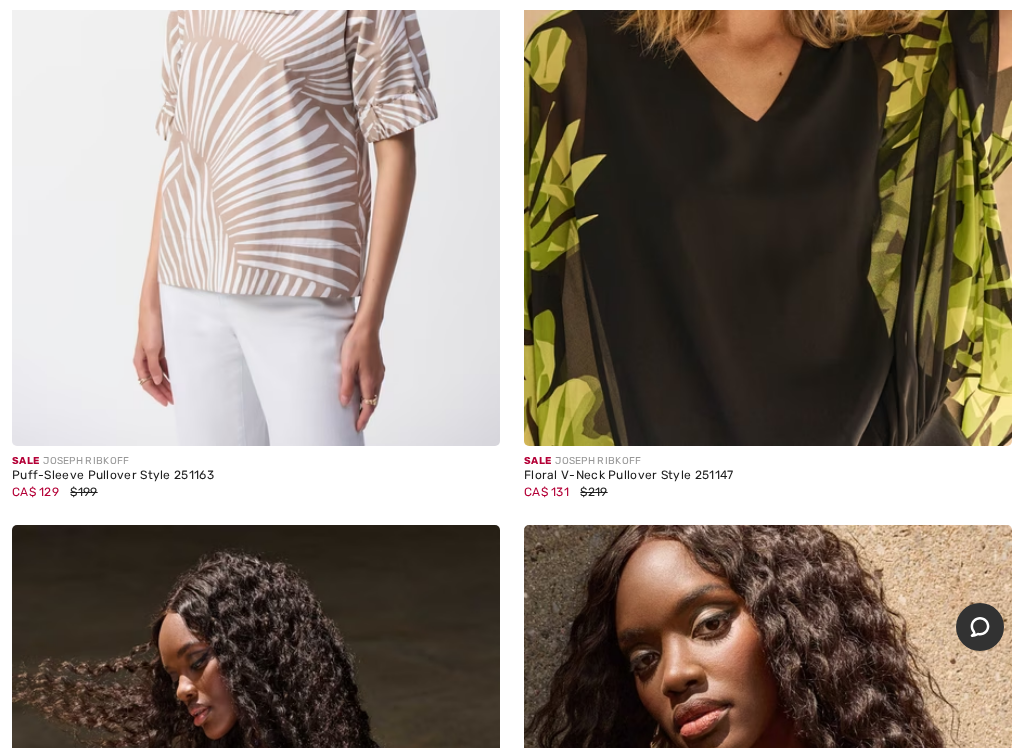click on "Floral V-Neck Pullover Style 251147" at bounding box center [768, 476] 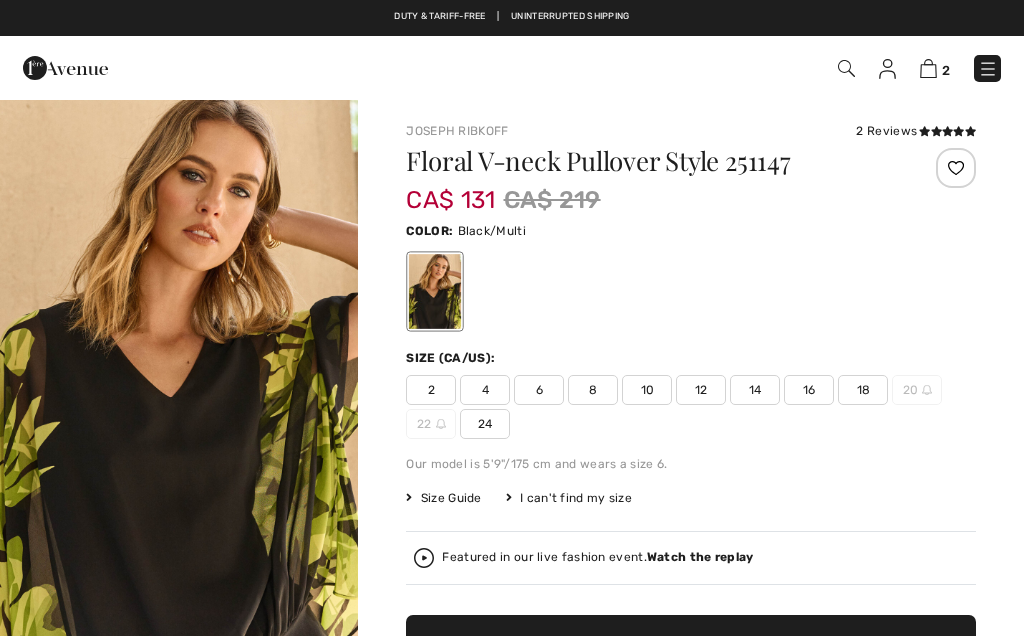 checkbox on "true" 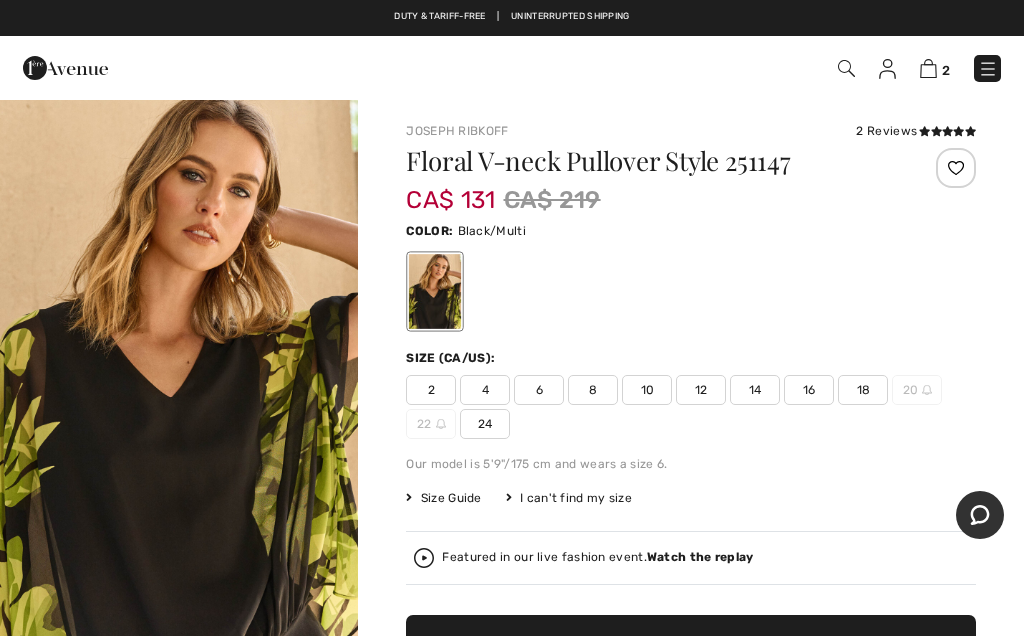 scroll, scrollTop: 350, scrollLeft: 0, axis: vertical 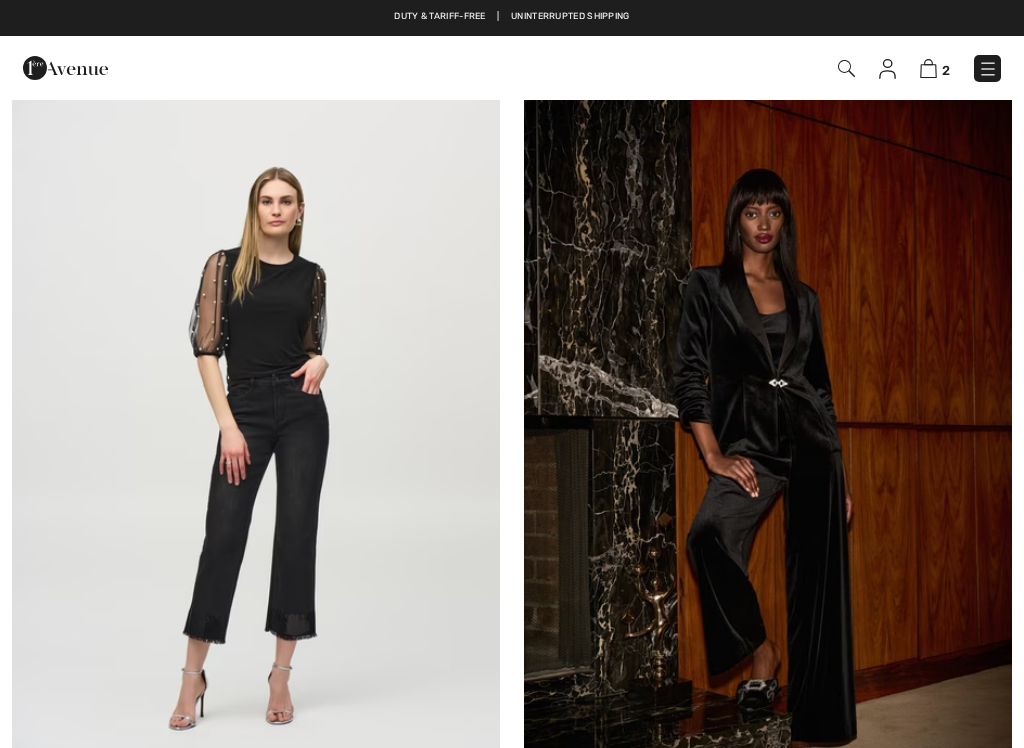checkbox on "true" 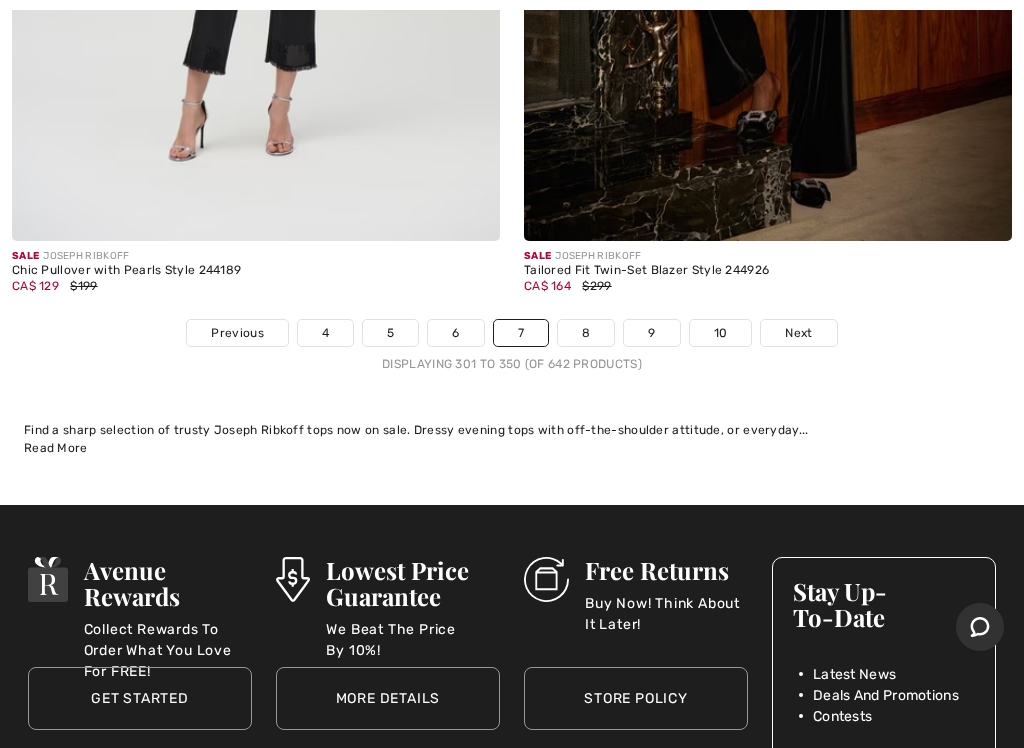 scroll, scrollTop: 0, scrollLeft: 0, axis: both 